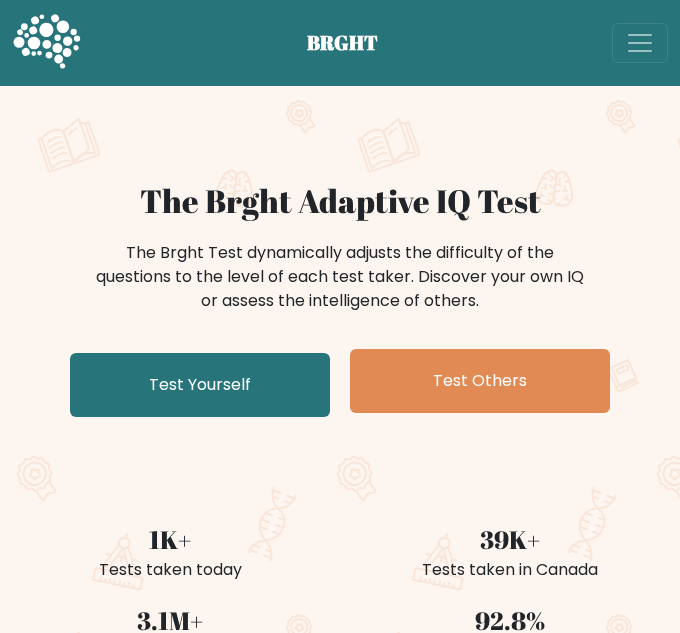 scroll, scrollTop: 0, scrollLeft: 0, axis: both 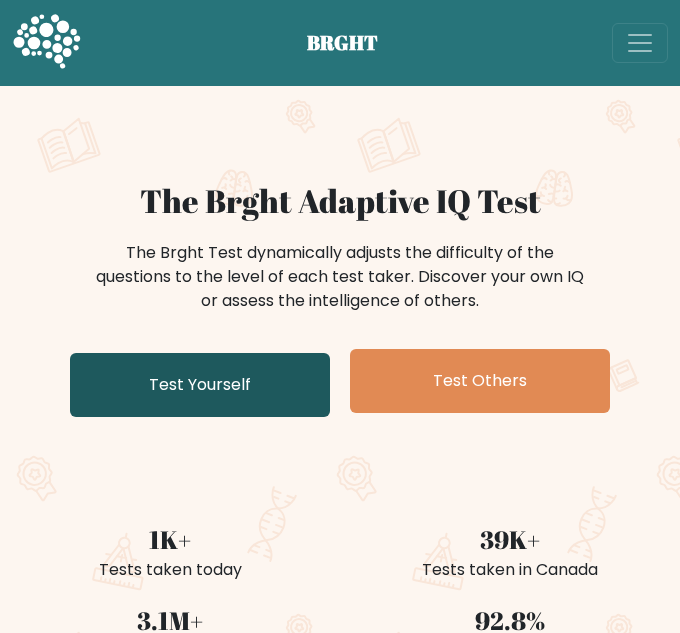click on "Test Yourself" at bounding box center [200, 385] 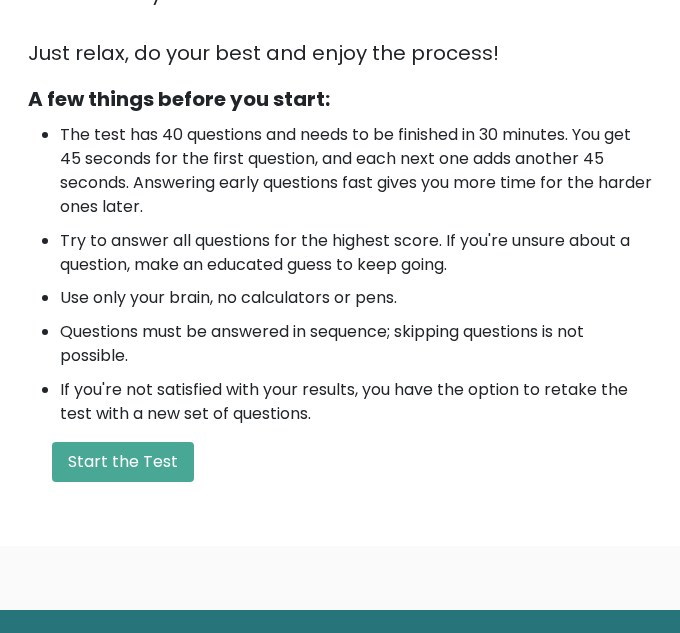 scroll, scrollTop: 565, scrollLeft: 0, axis: vertical 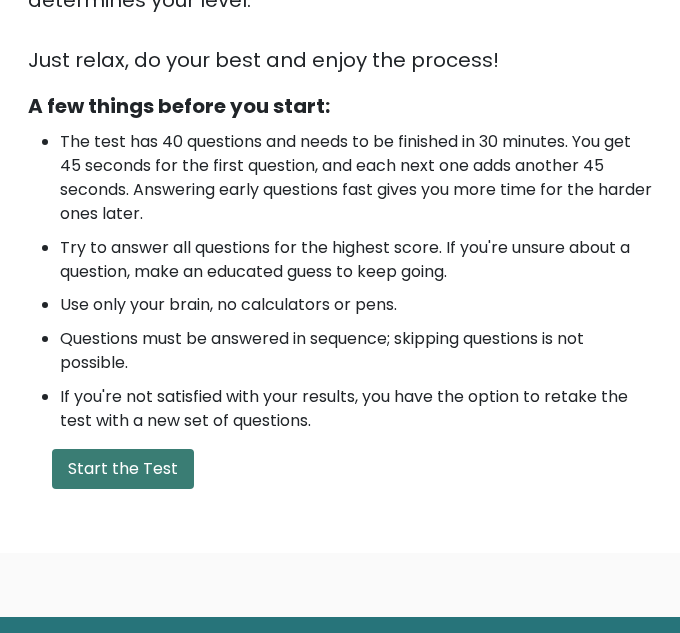 click on "Start the Test" at bounding box center [123, 469] 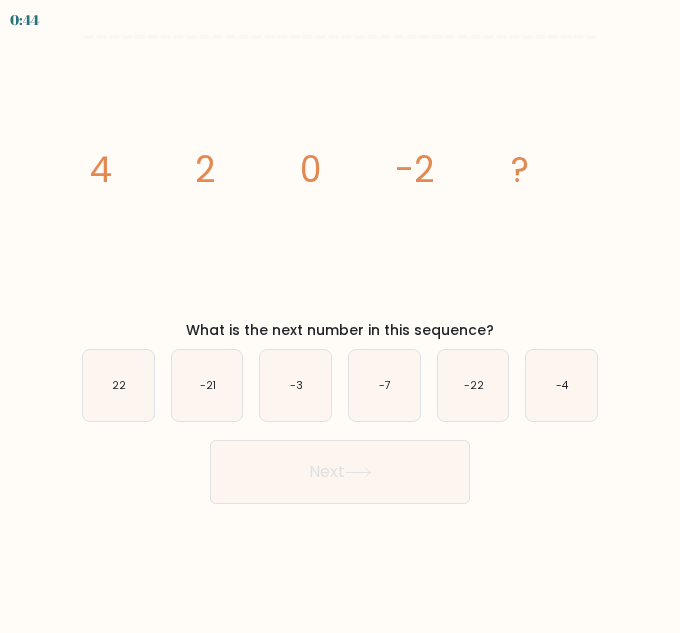 scroll, scrollTop: 0, scrollLeft: 0, axis: both 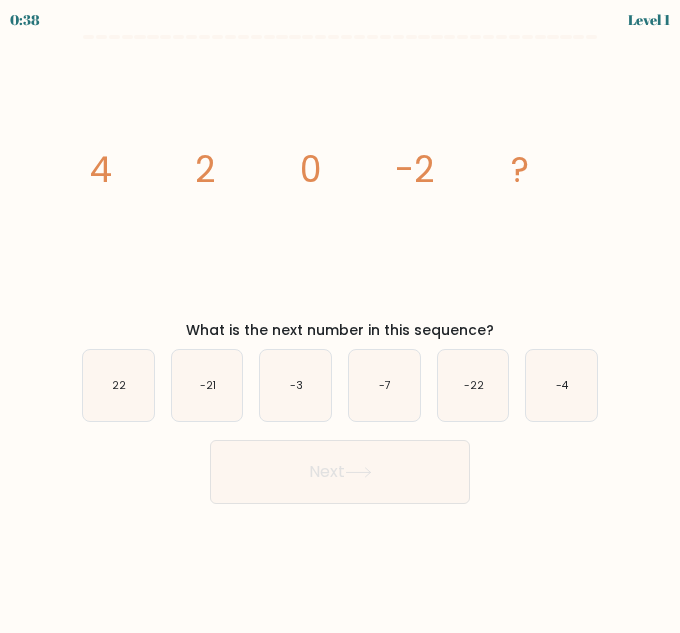 click on "What is the next number in this sequence?" at bounding box center [340, 330] 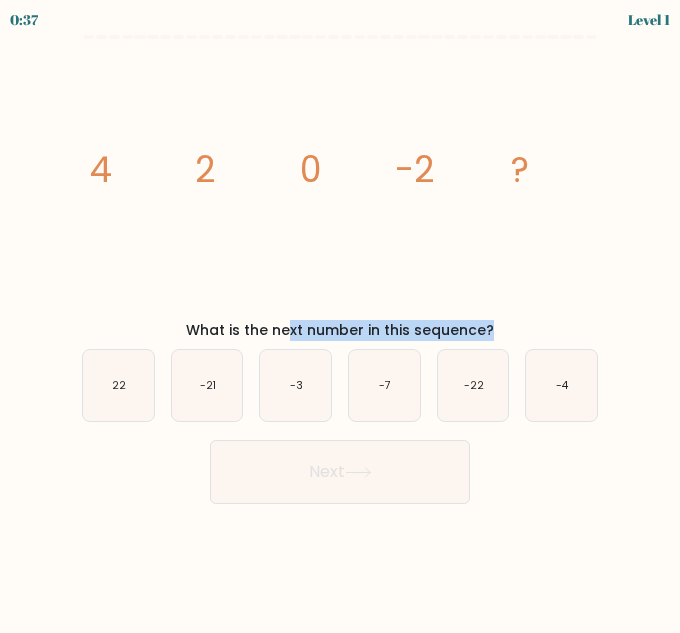 click on "What is the next number in this sequence?" at bounding box center (340, 330) 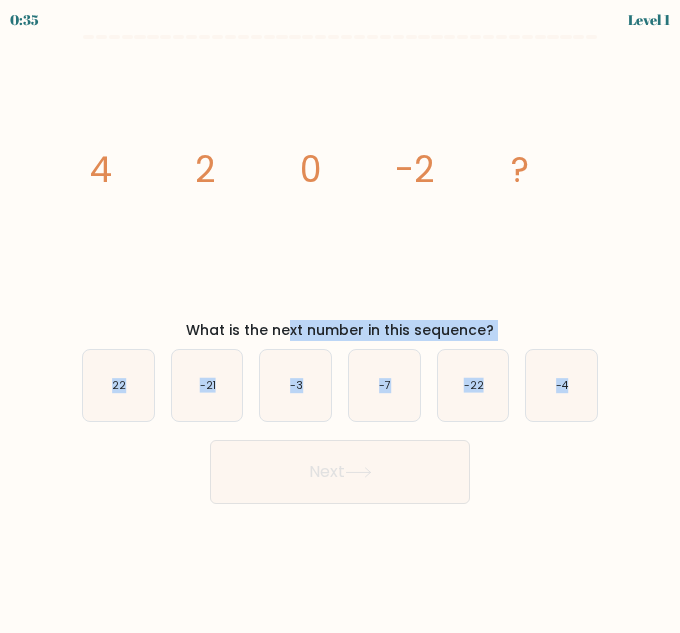 drag, startPoint x: 185, startPoint y: 327, endPoint x: 626, endPoint y: 435, distance: 454.03195 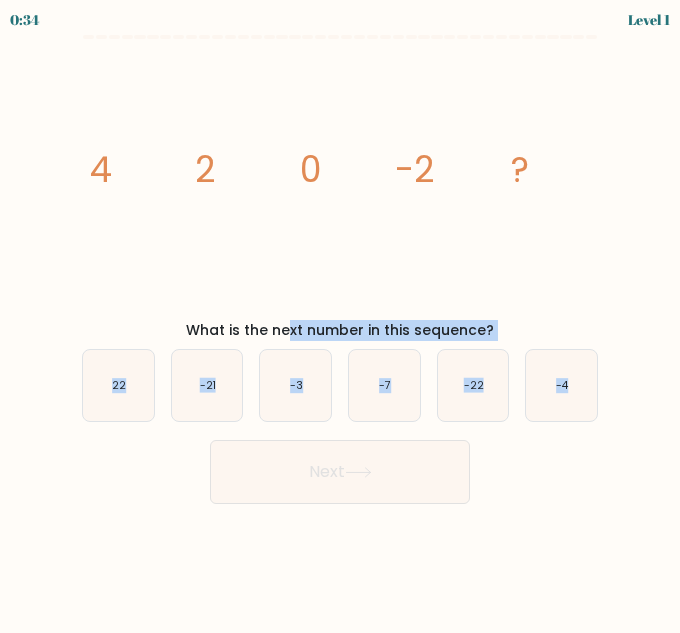 copy on "What is the next number in this sequence?
a.
[NUMBER]
b.
[NUMBER]
c.
[NUMBER]
d.
[NUMBER]
e.
[NUMBER]
f.
[NUMBER]" 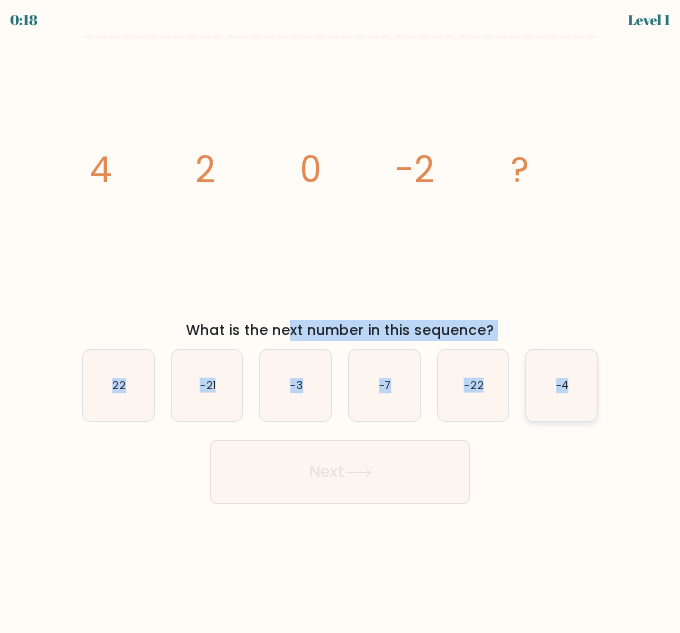 click on "-4" 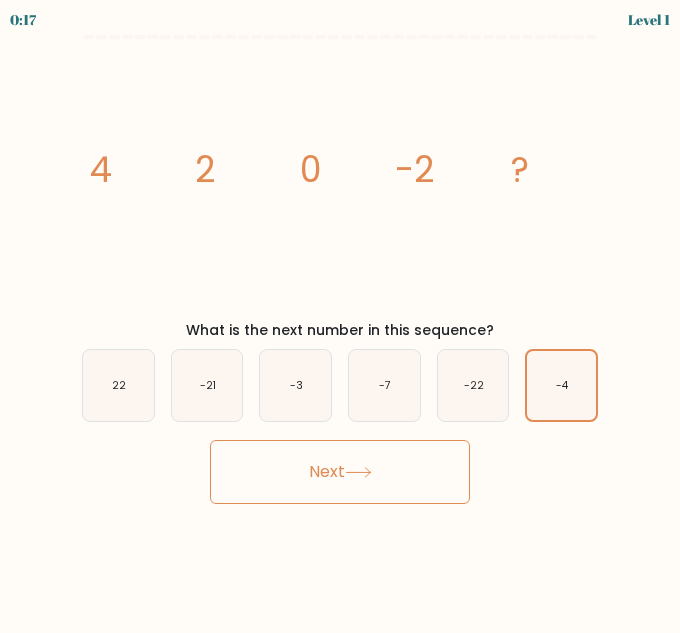 click on "Next" at bounding box center (340, 472) 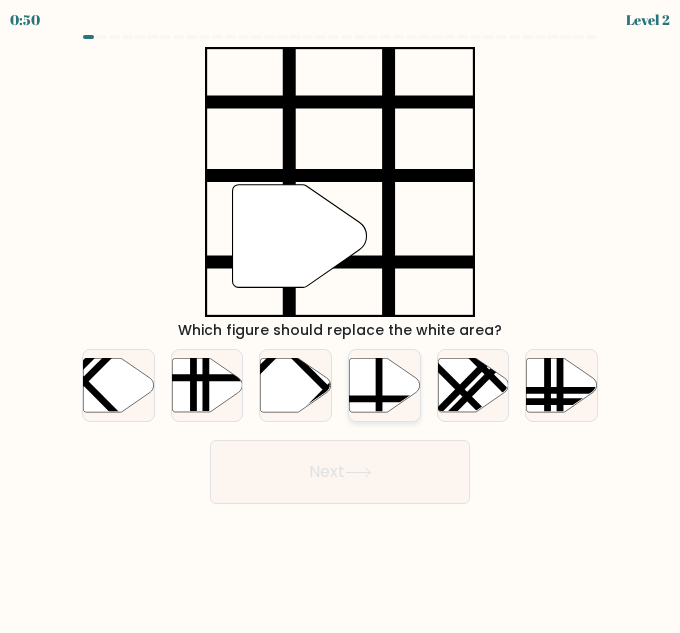 click 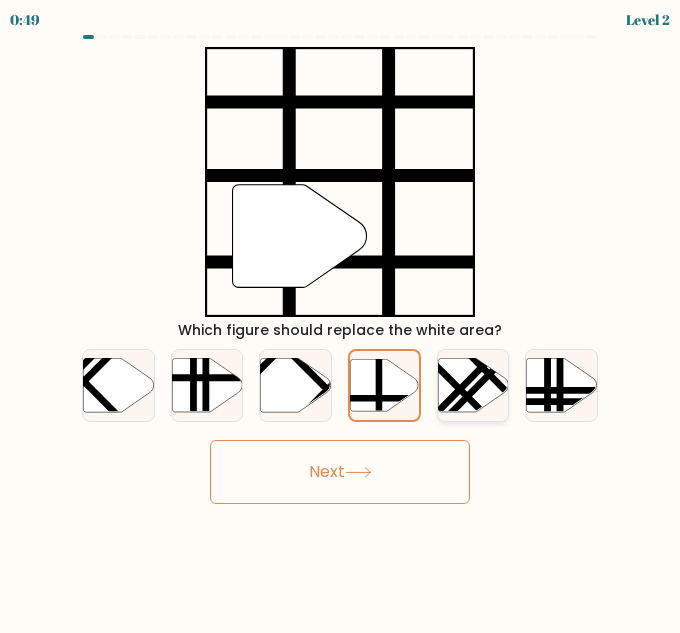 click 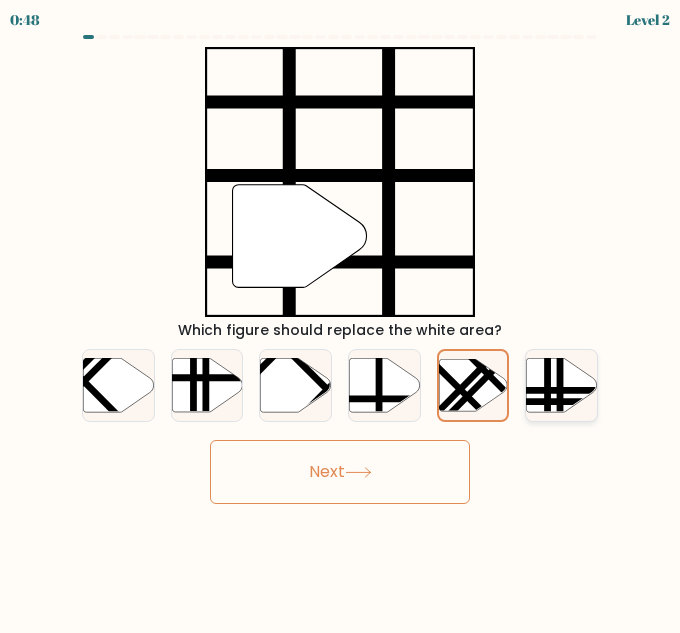 click 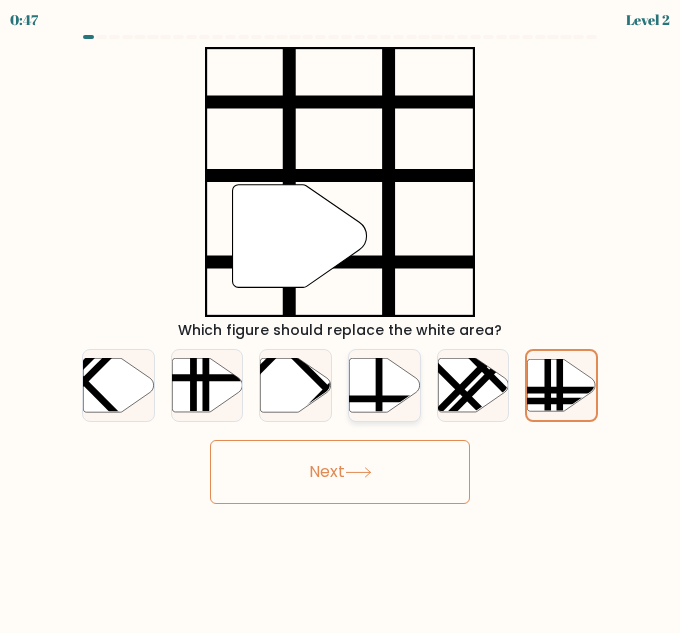 click 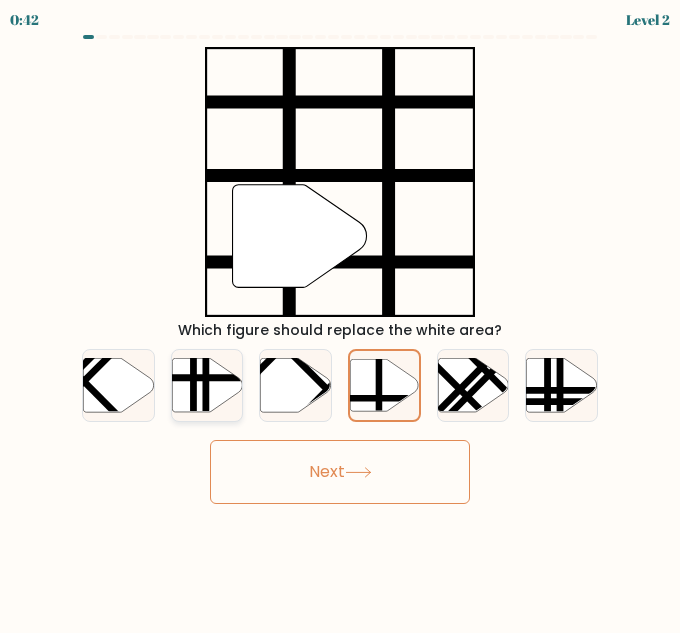 click 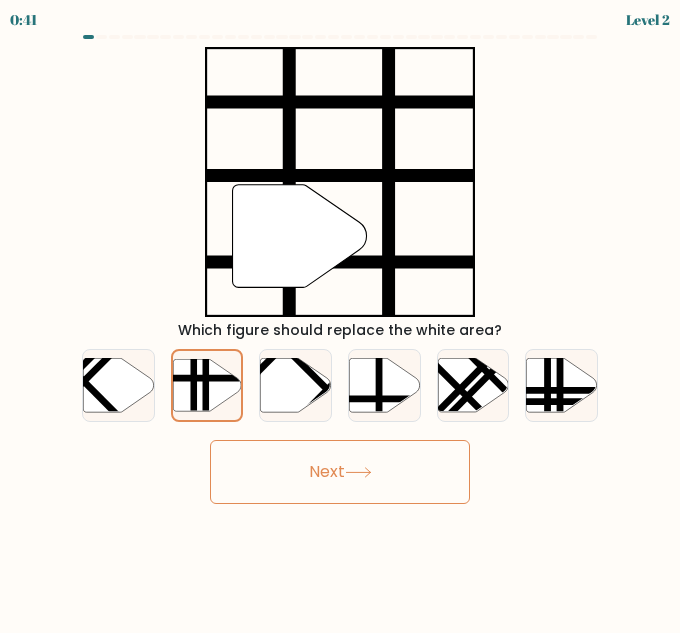 click on "Next" at bounding box center (340, 472) 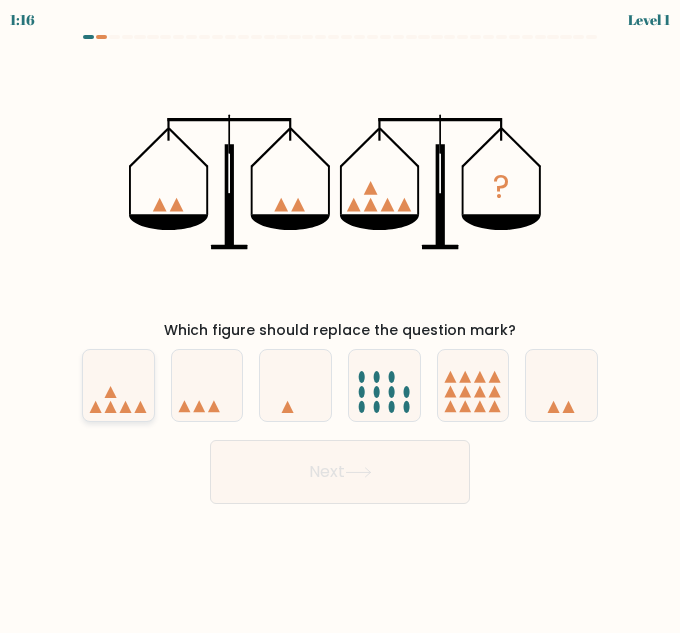 click 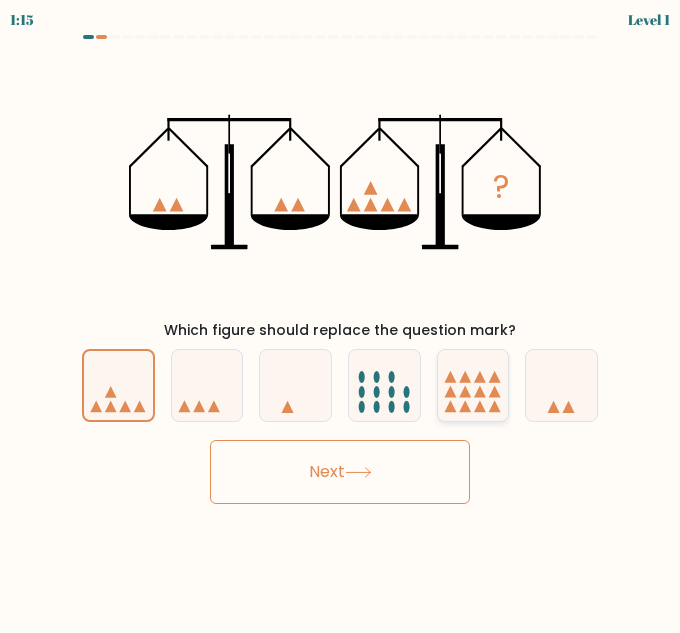 click 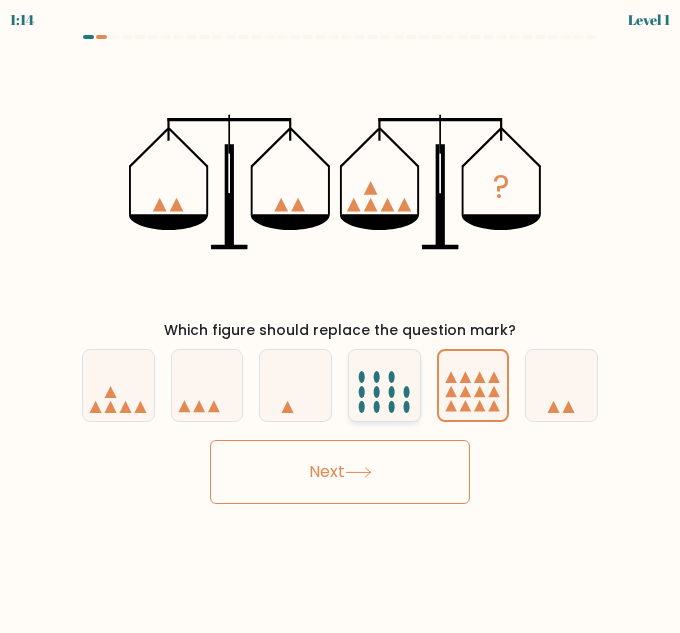 click 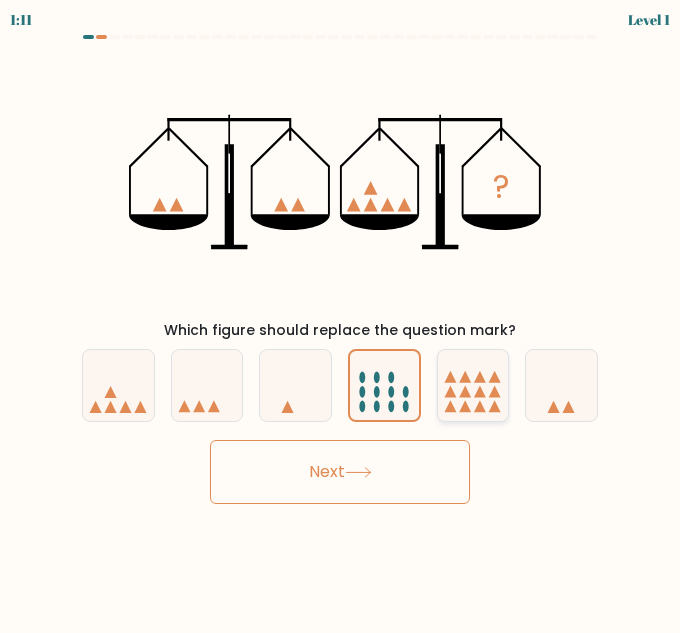 click 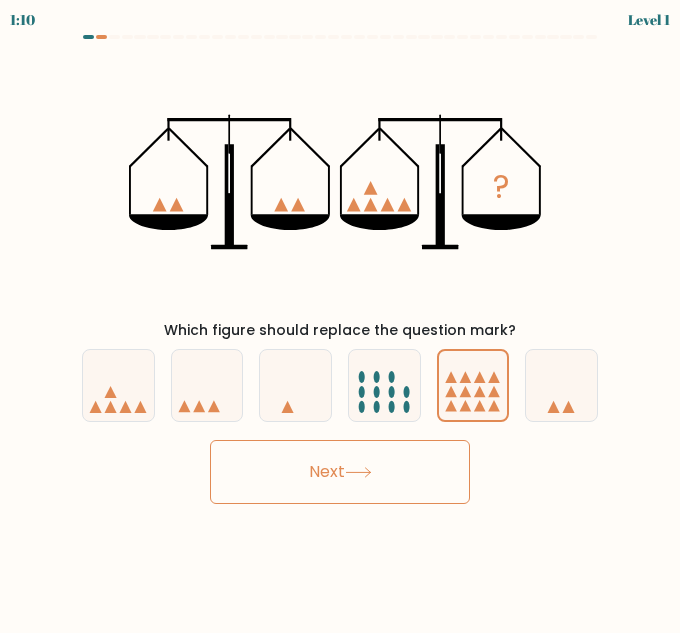 click on "Next" at bounding box center [340, 472] 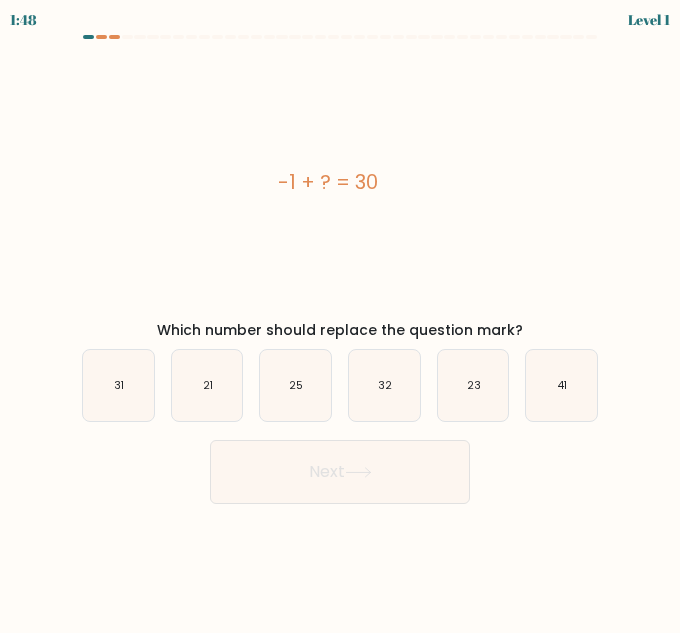 click on "31" 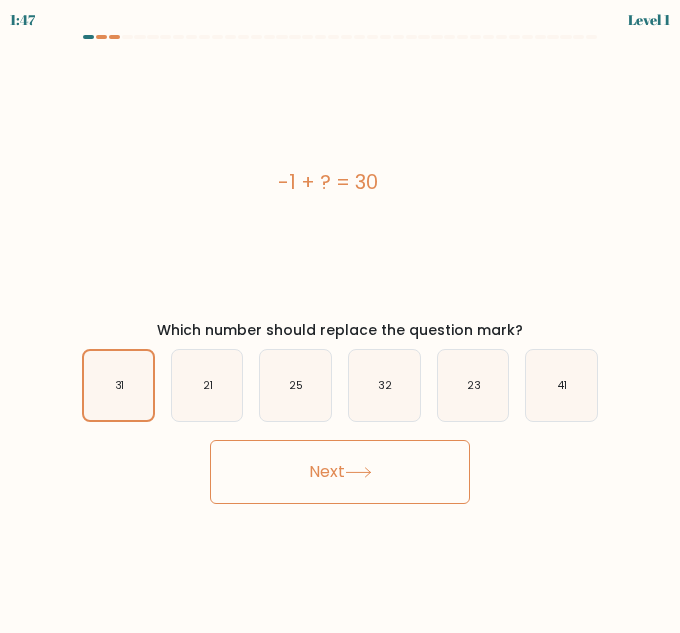 click on "Next" at bounding box center [340, 472] 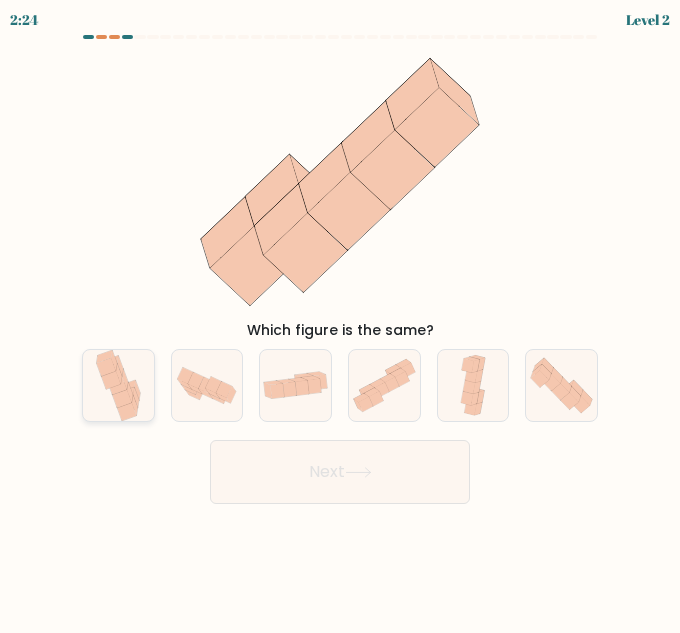 click 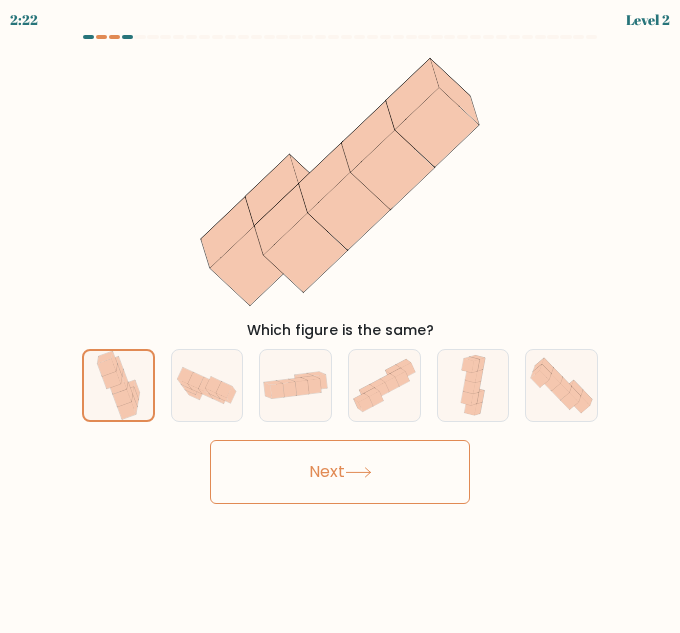 click 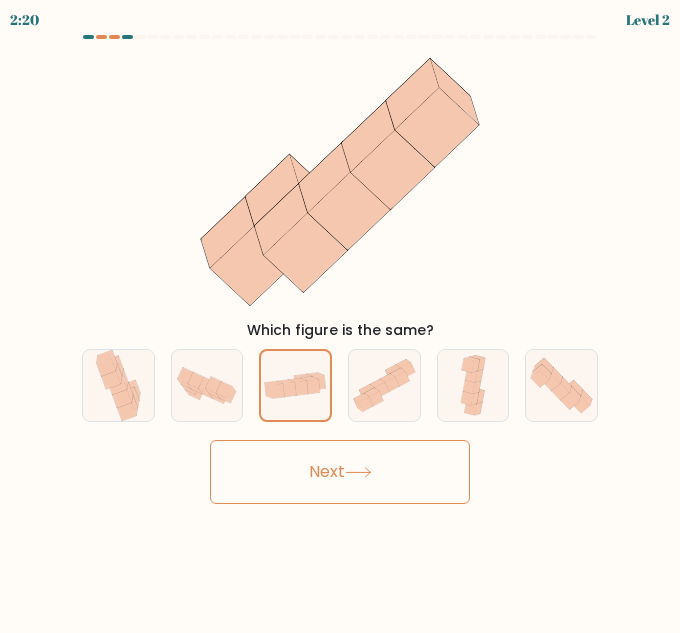 click on "Next" at bounding box center (340, 472) 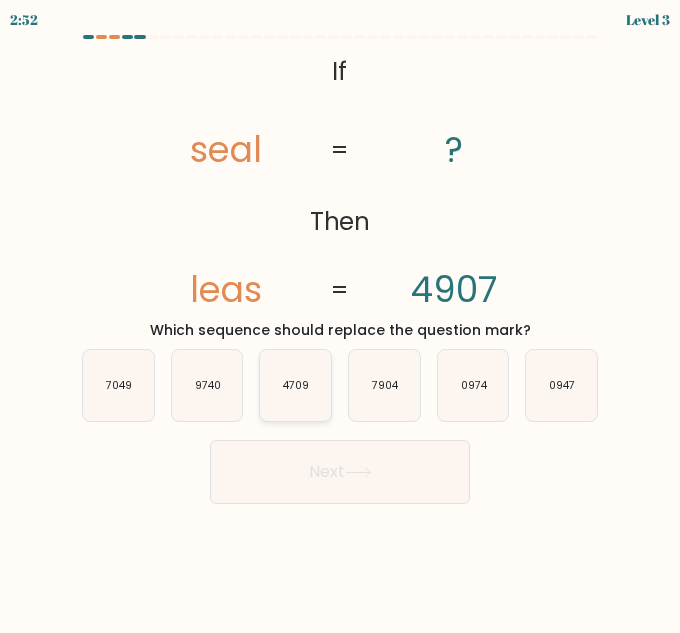 click on "4709" 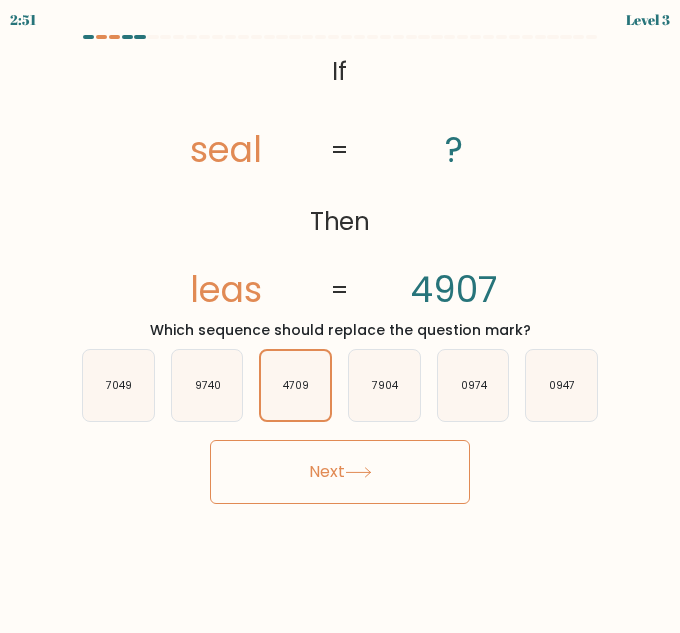 click on "Next" at bounding box center [340, 472] 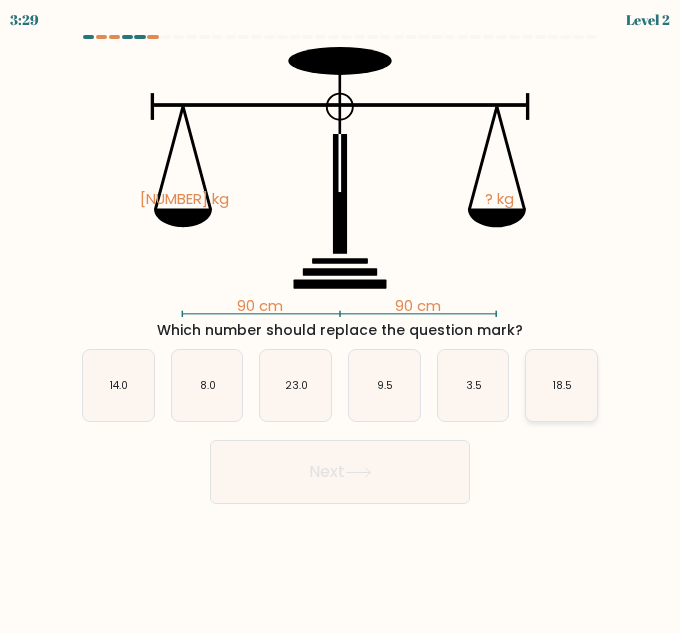 click on "18.5" 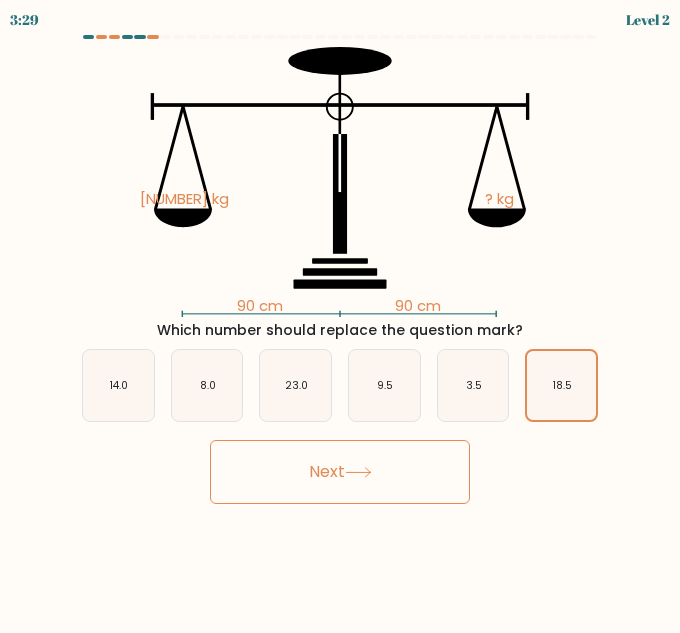 click on "Next" at bounding box center [340, 472] 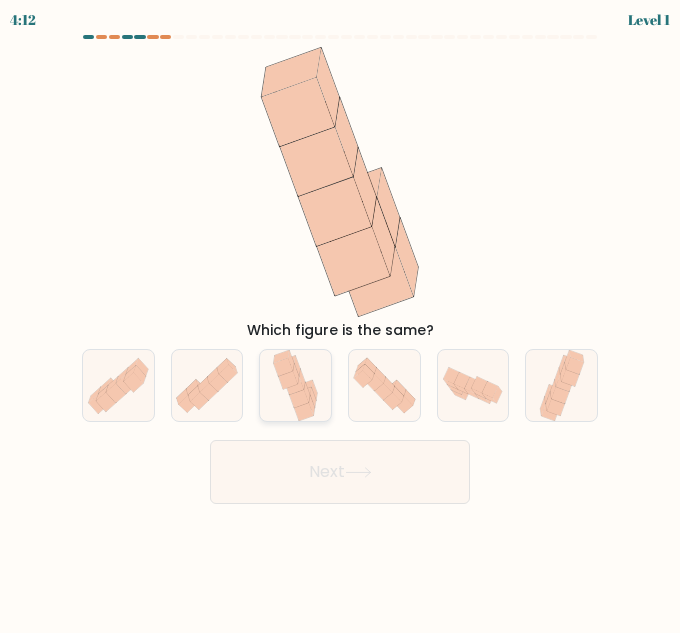 click 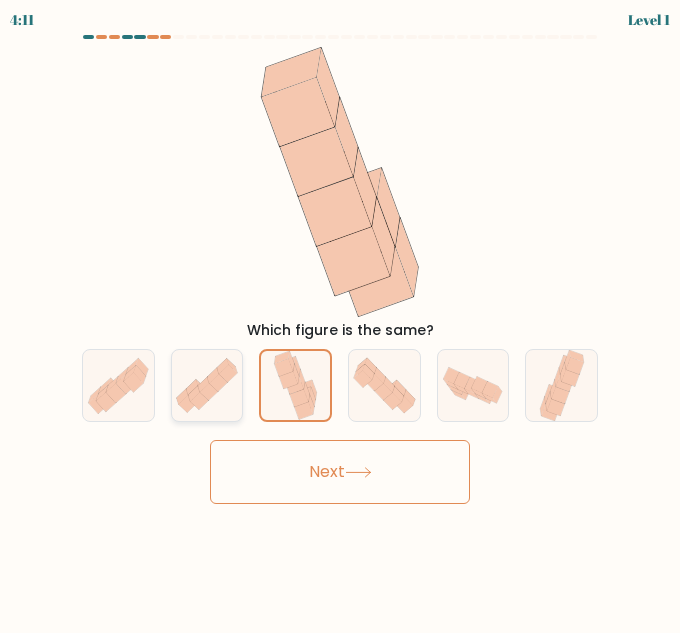 click 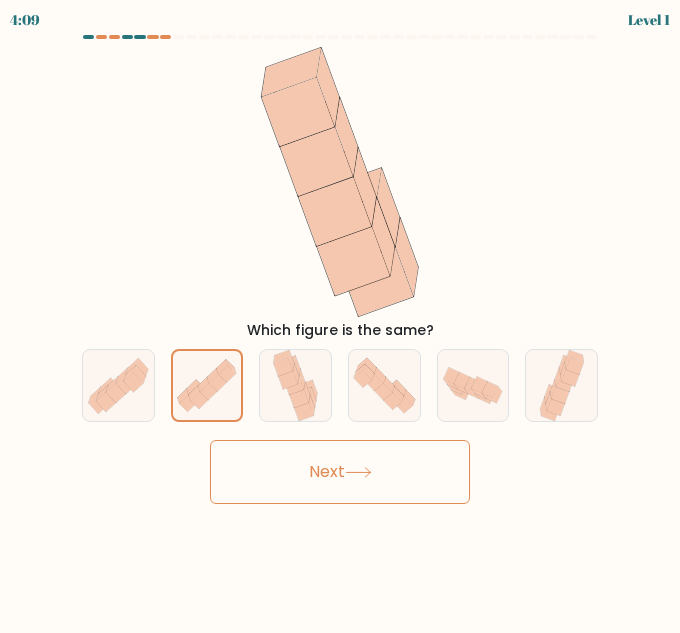 click on "Next" at bounding box center (340, 472) 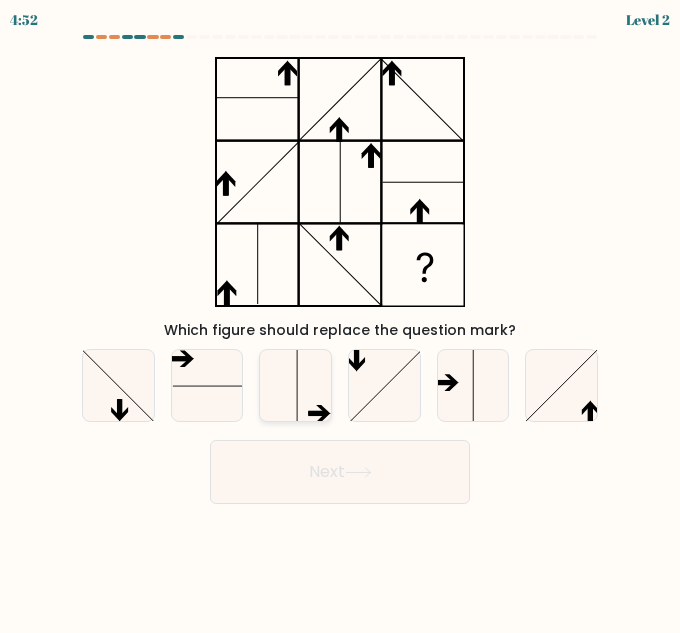 click 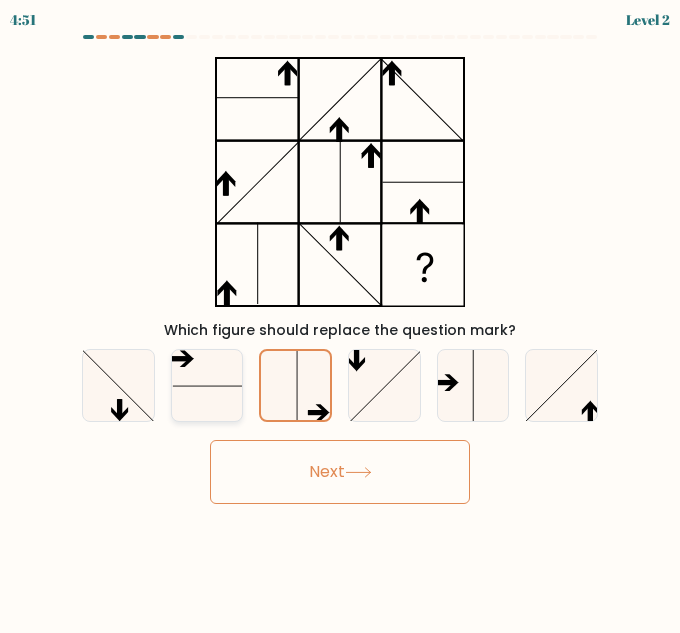 click at bounding box center (207, 385) 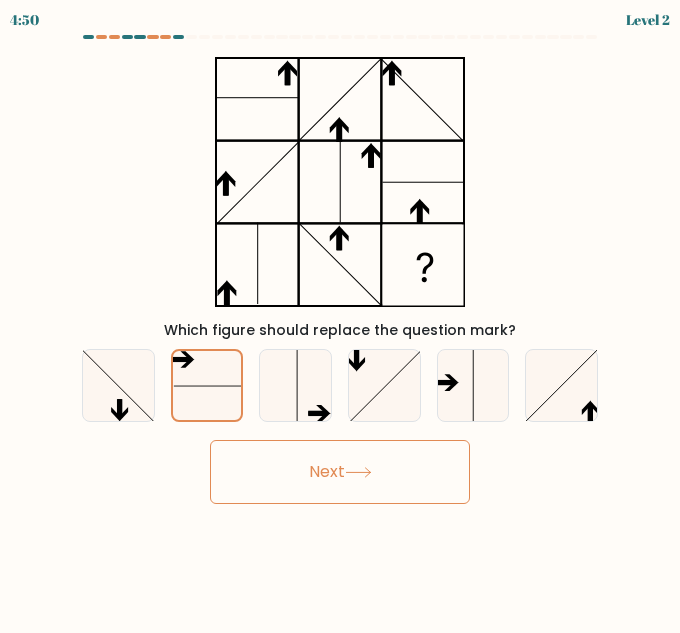 click on "Next" at bounding box center (340, 472) 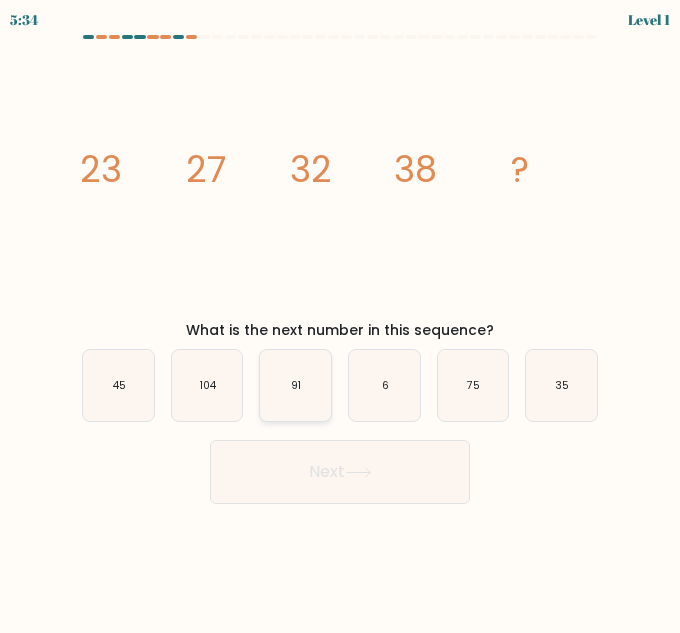 click on "91" 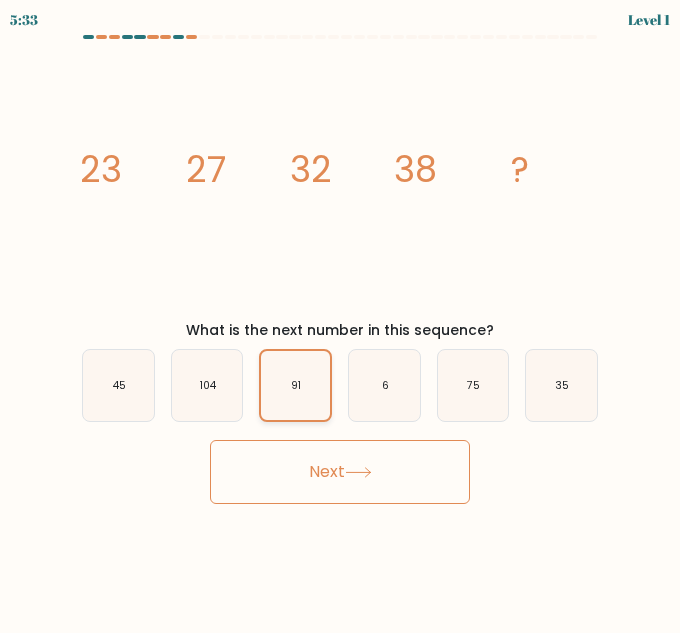 click on "91" 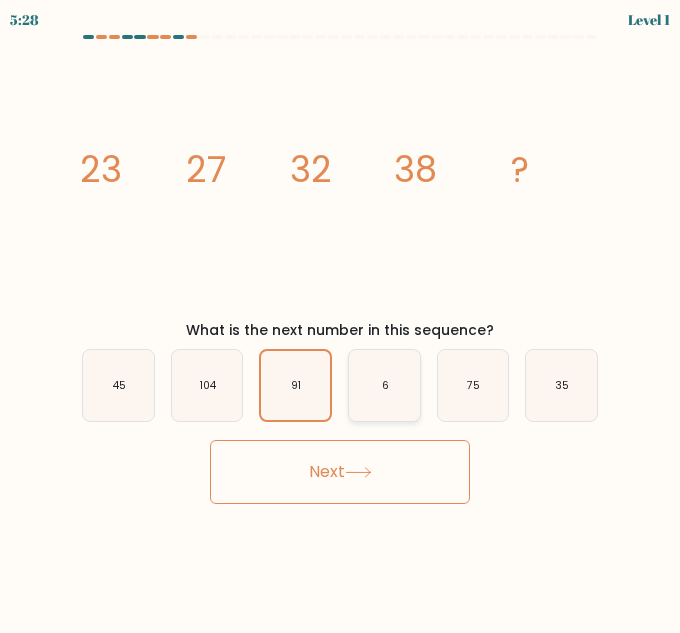 click on "6" 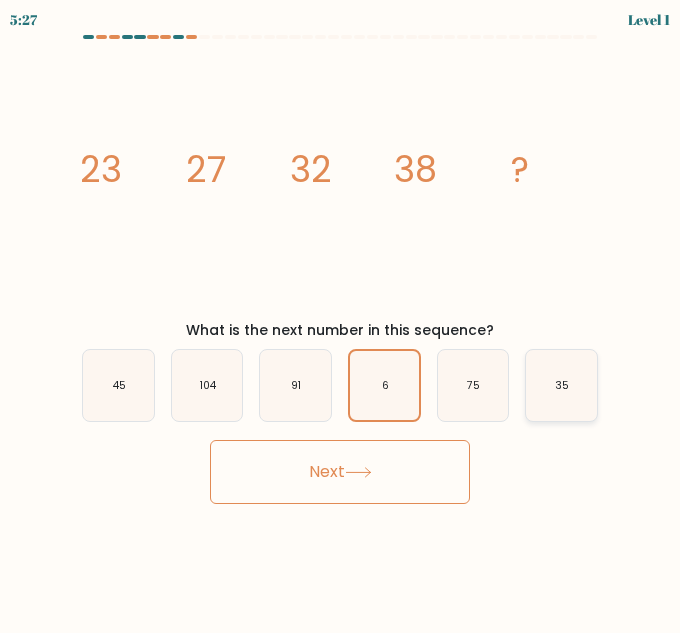click on "35" 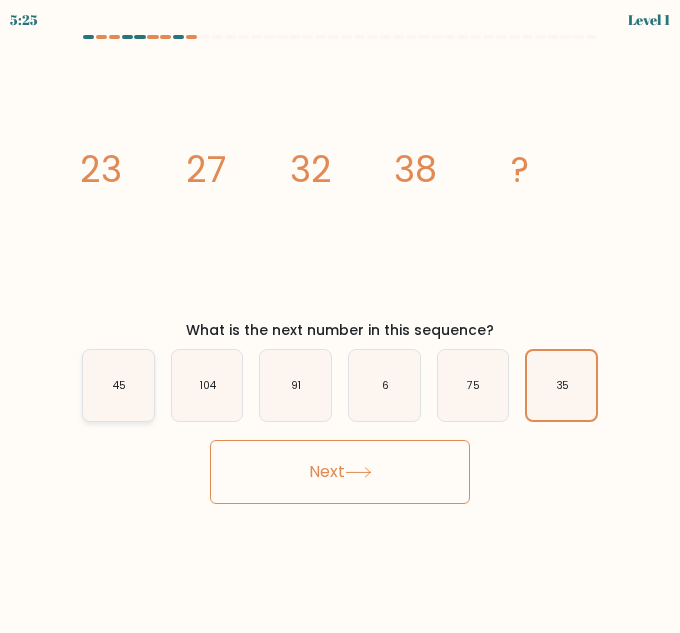 click on "45" 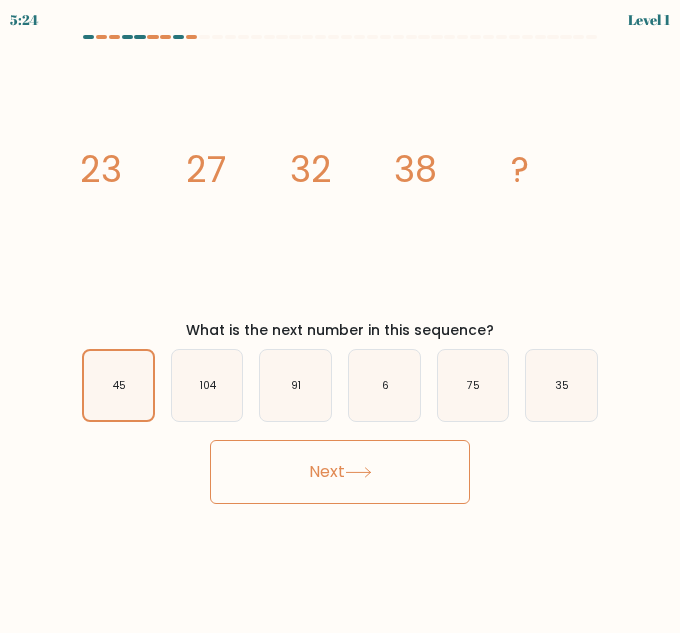 click on "Next" at bounding box center [340, 472] 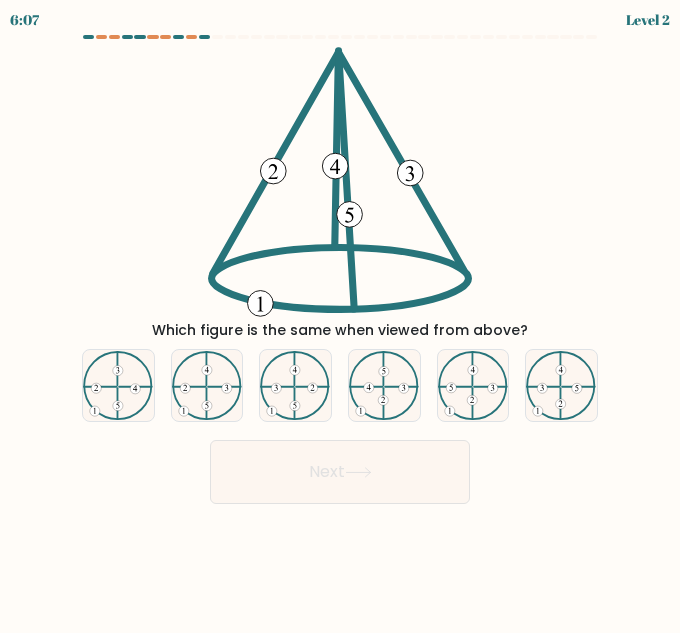 click on "Next" at bounding box center (340, 472) 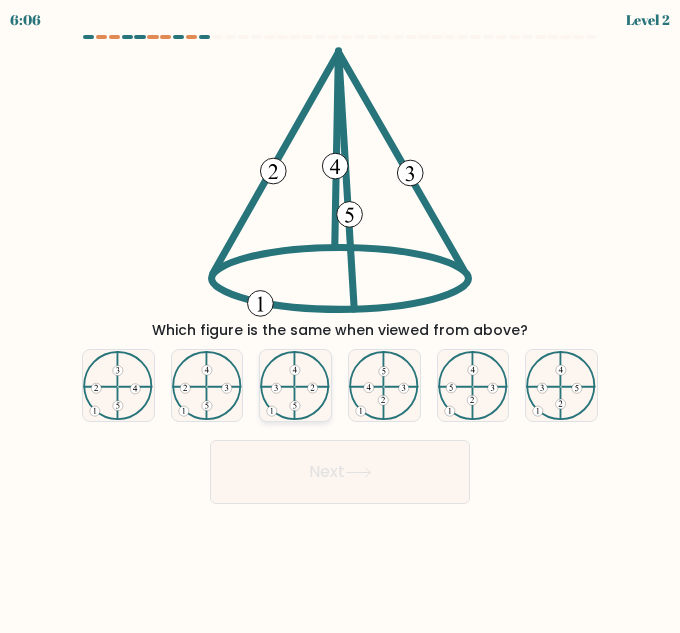 click 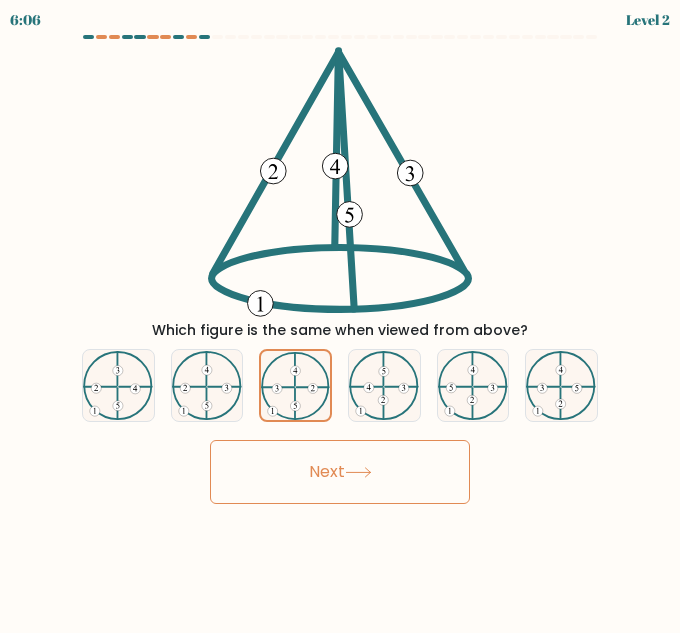 click on "Next" at bounding box center [340, 472] 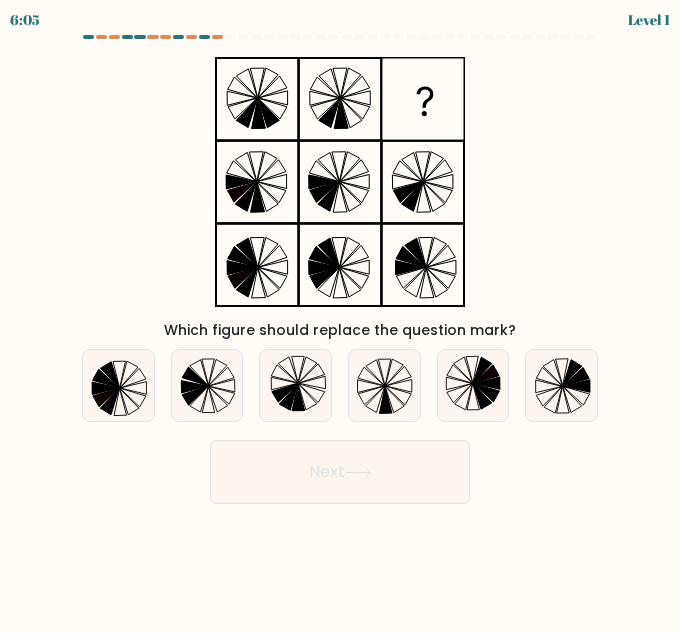 click on "Next" at bounding box center (340, 472) 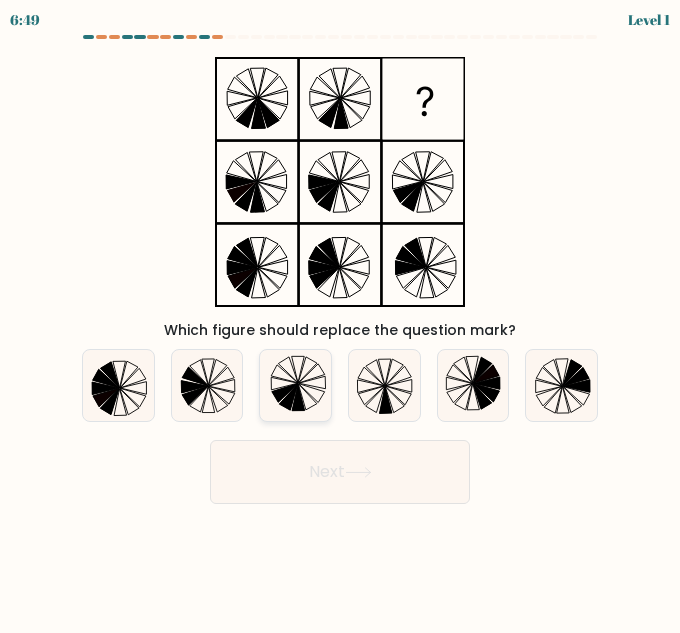 click 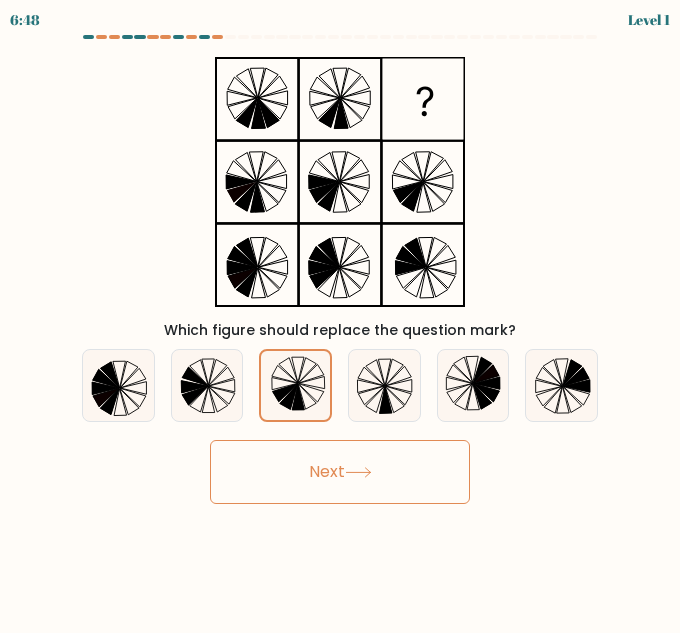 click on "Next" at bounding box center [340, 472] 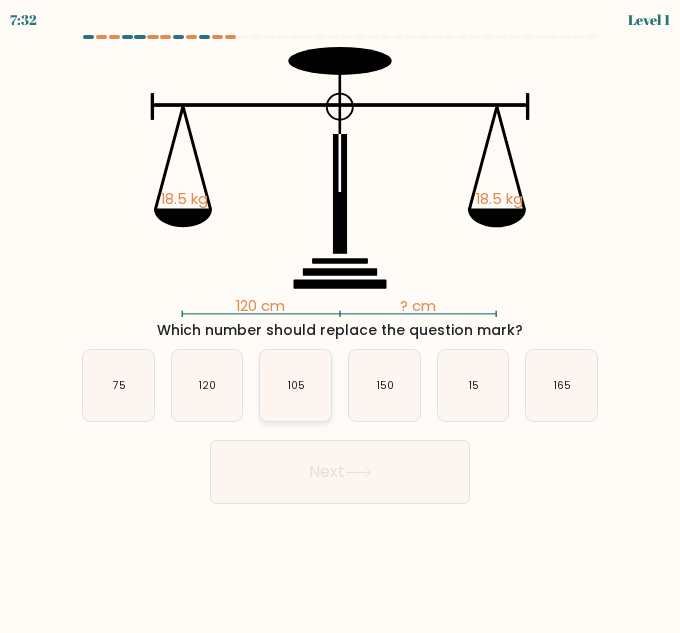 click on "105" 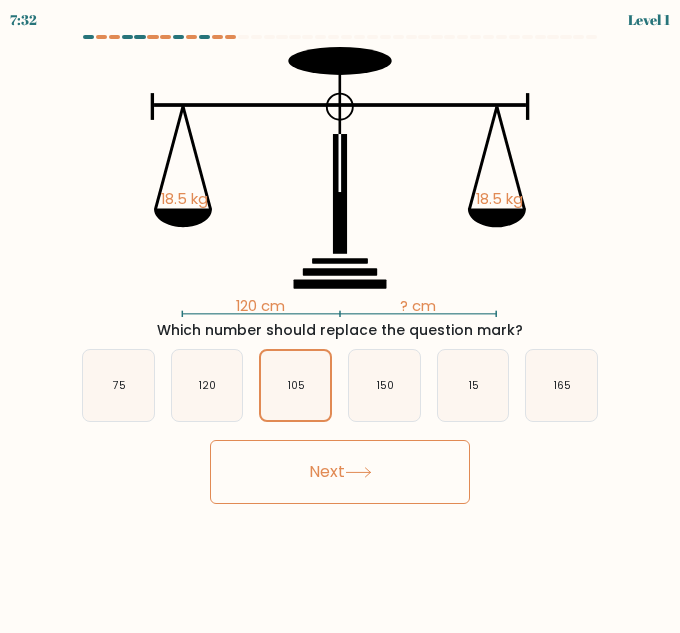 click on "[TIME]
Level 1" at bounding box center (340, 316) 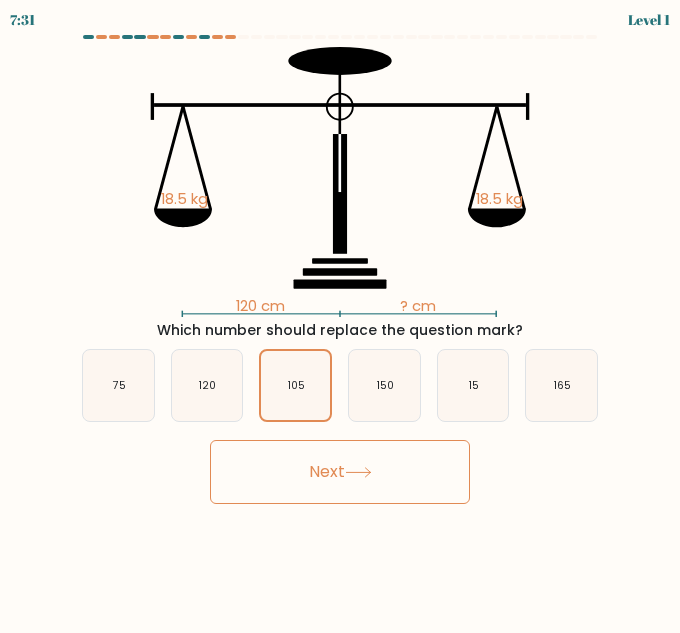click on "Next" at bounding box center [340, 472] 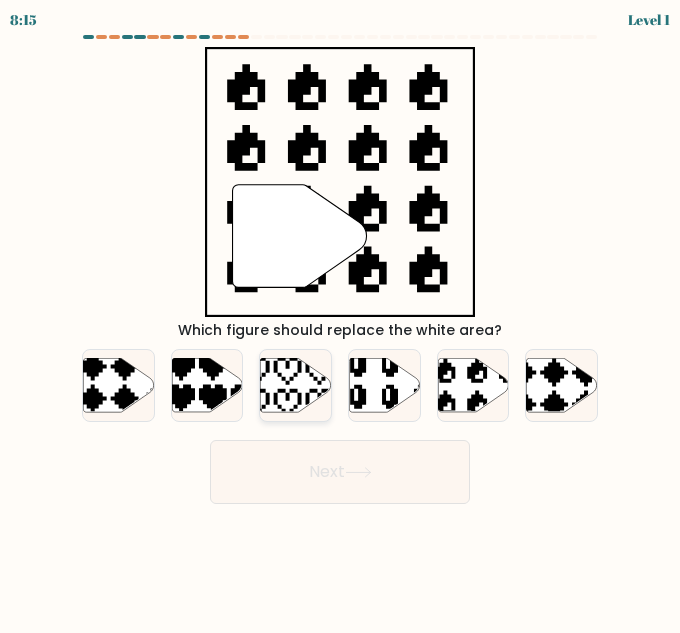 click 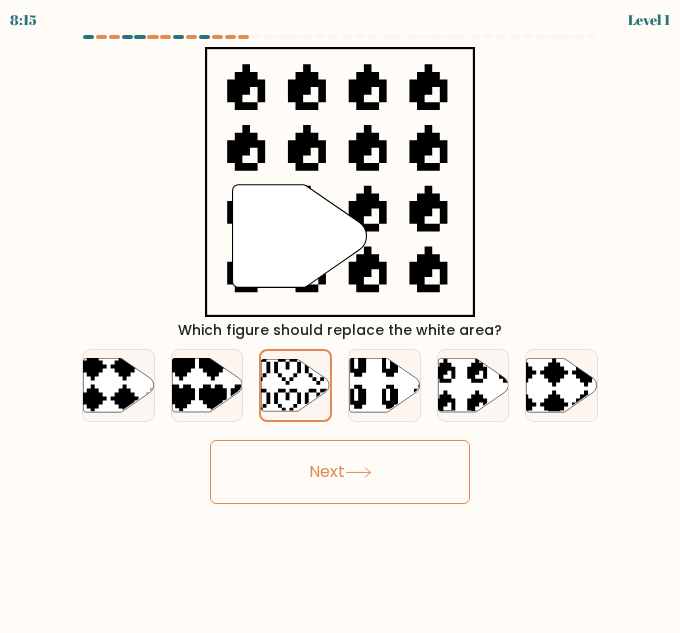 click on "Next" at bounding box center [340, 472] 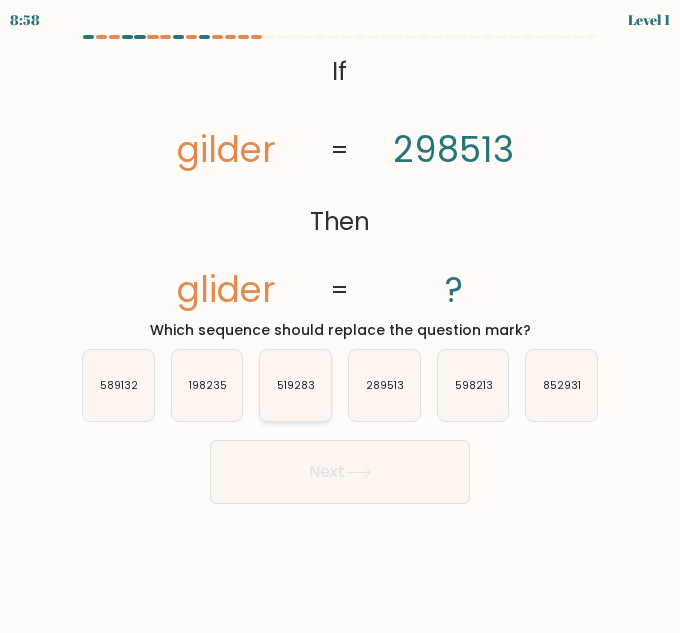 click on "519283" 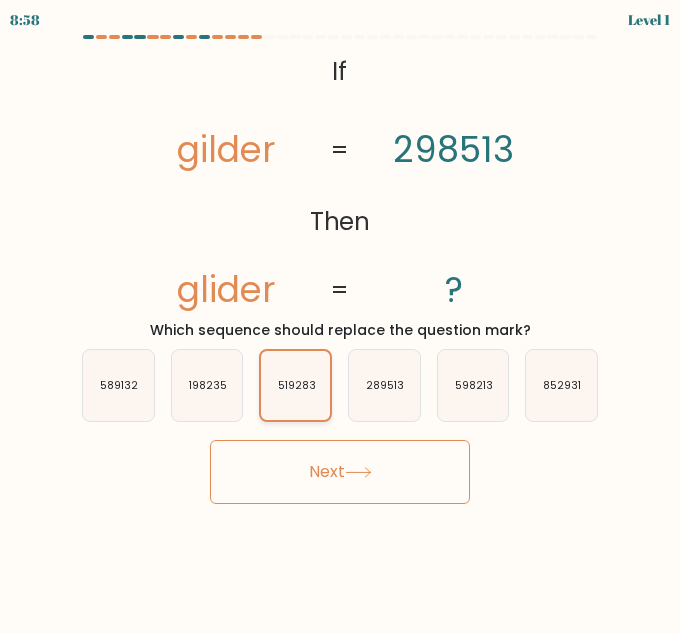 click on "519283" 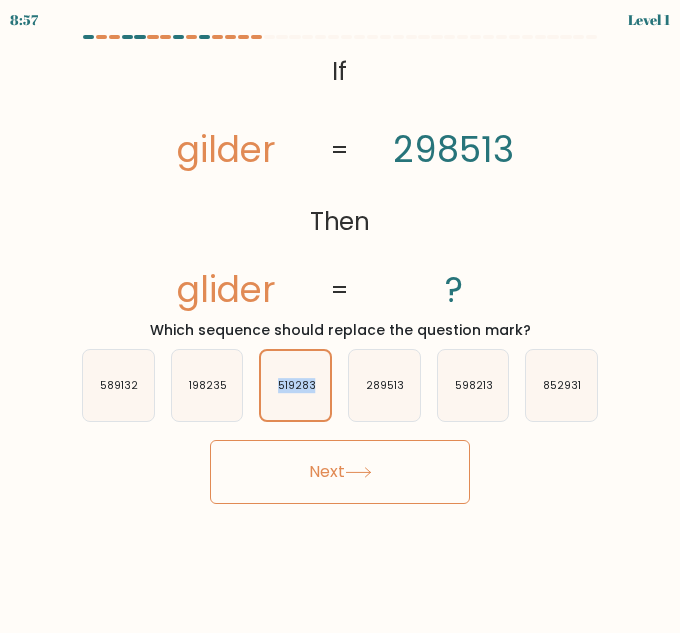 click on "Next" at bounding box center (340, 472) 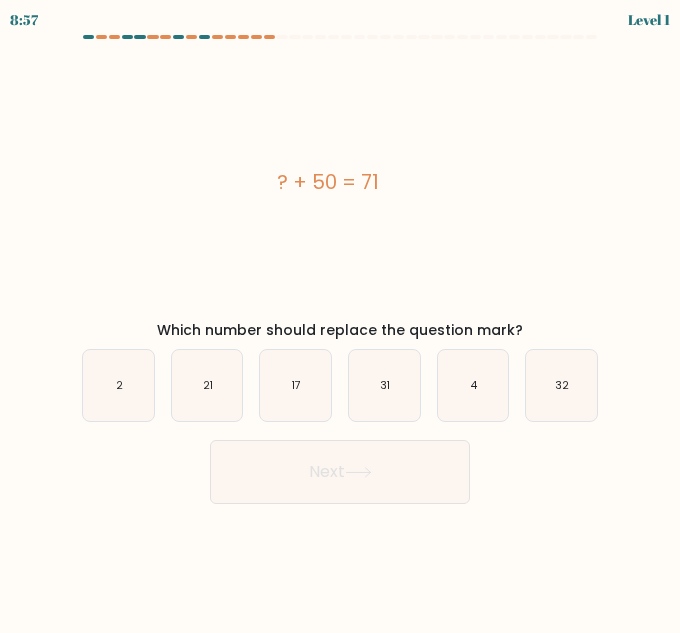 click on "b.
21" at bounding box center [207, 385] 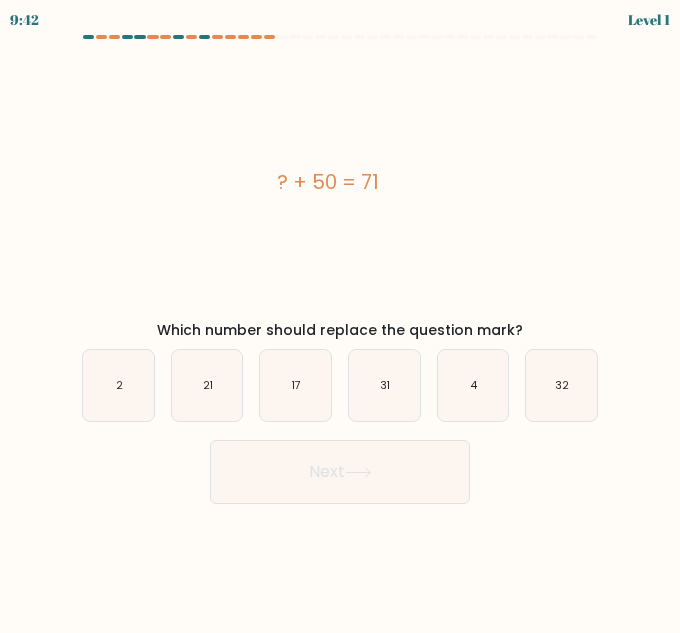 click on "Next" at bounding box center (340, 472) 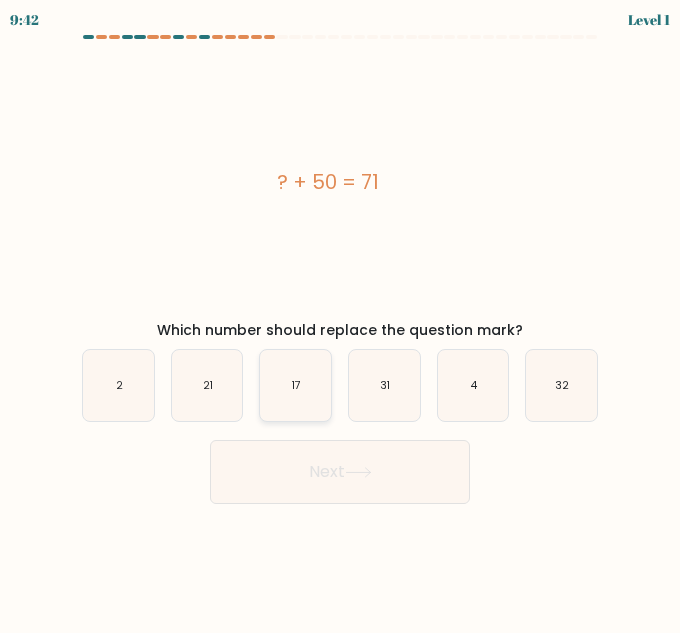 click on "17" 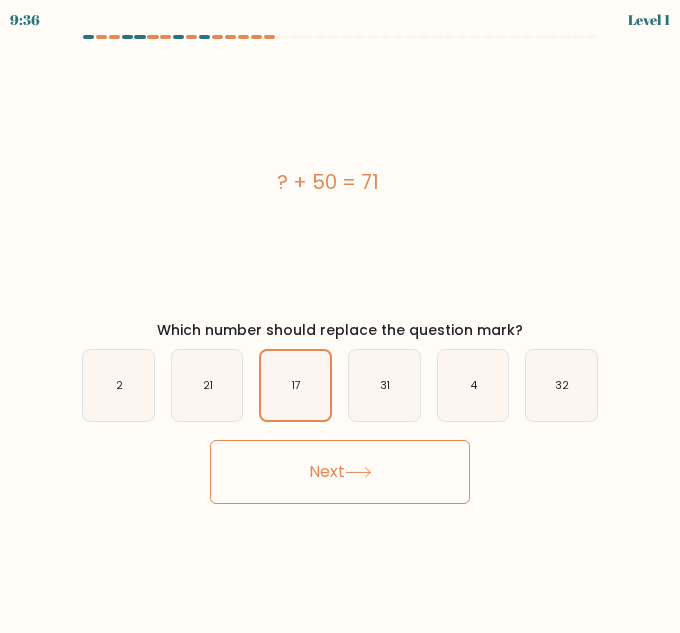click on "Next" at bounding box center [340, 472] 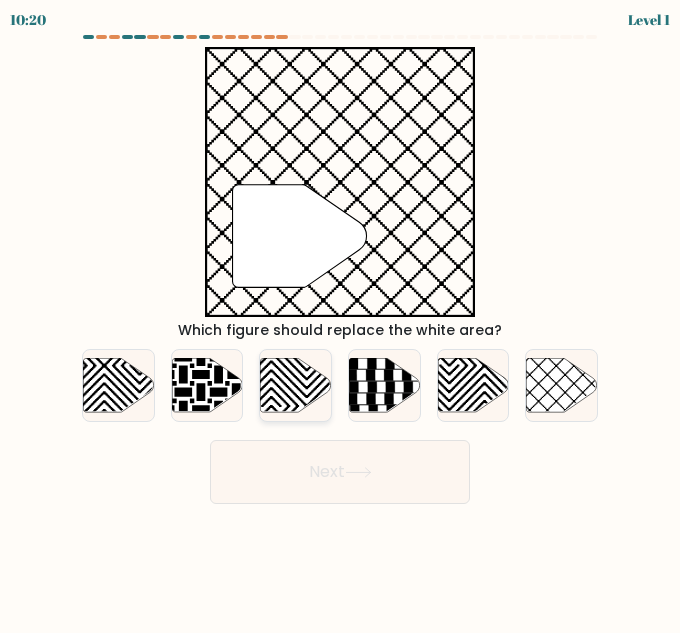 click 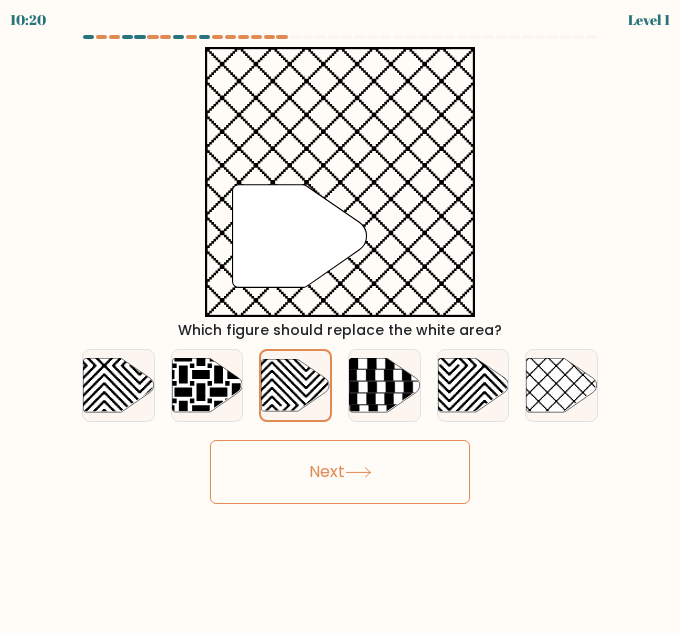 click on "Next" at bounding box center (340, 472) 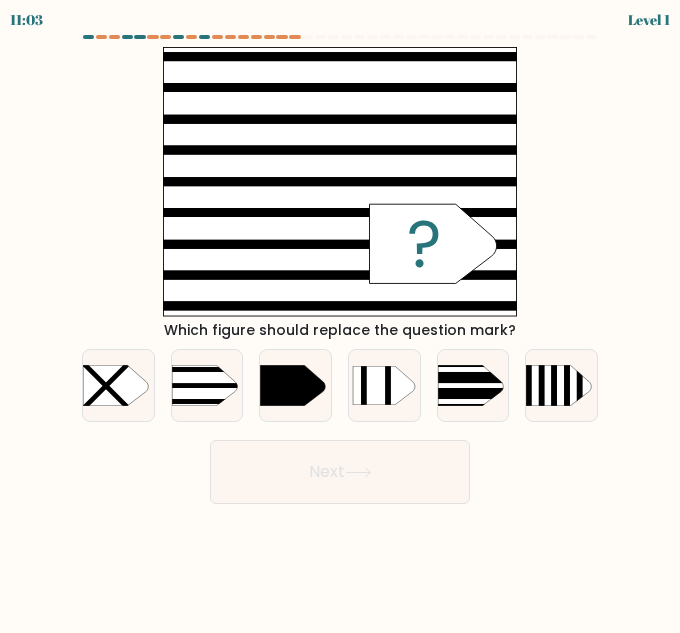 click 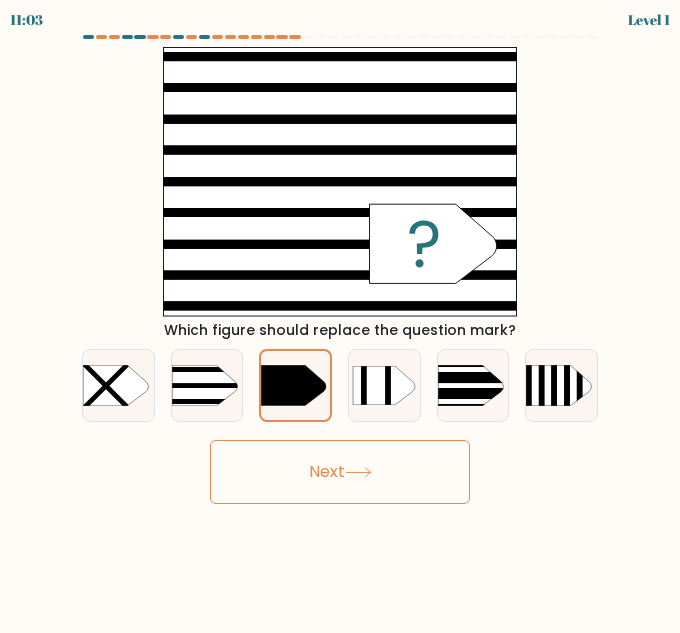 click on "Next" at bounding box center [340, 472] 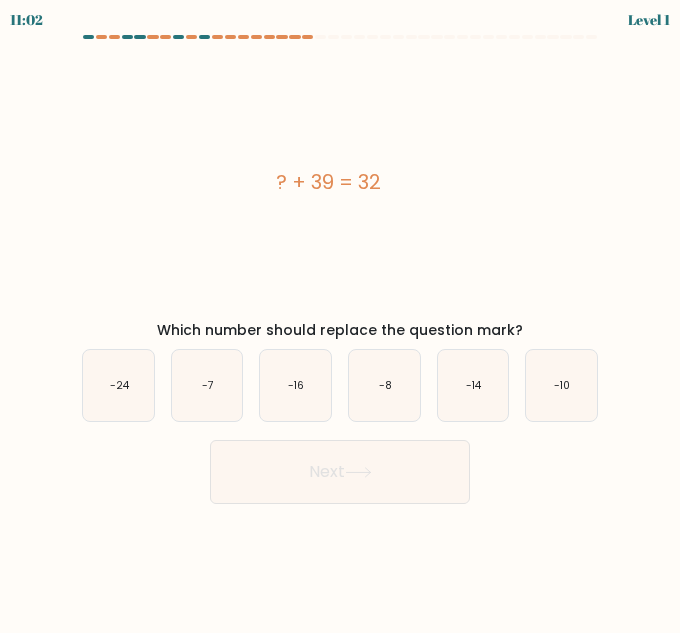 click on "a.
[NUMBER]
b.
[NUMBER]" at bounding box center [340, 377] 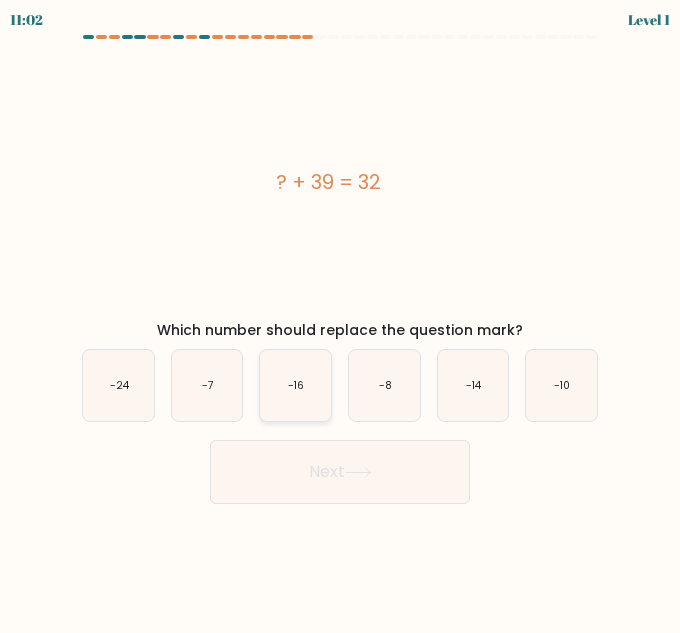 click on "-16" 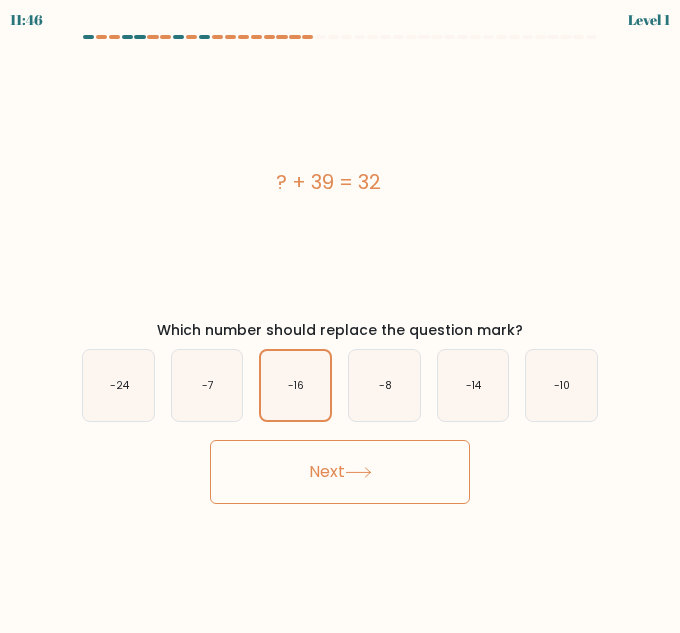 click on "Next" at bounding box center (340, 472) 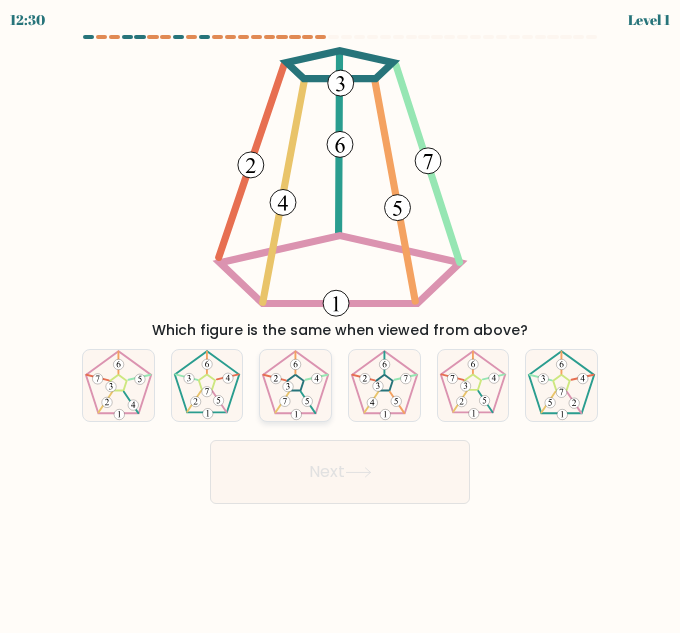 click 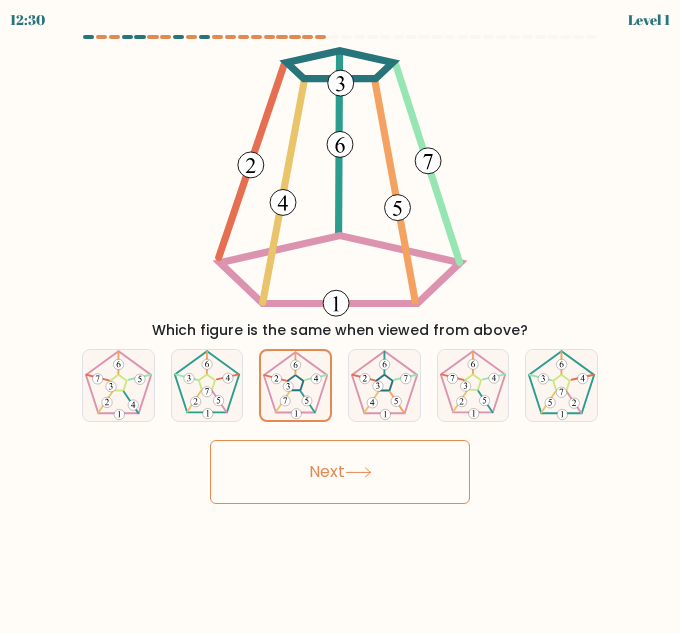 click on "Next" at bounding box center (340, 472) 